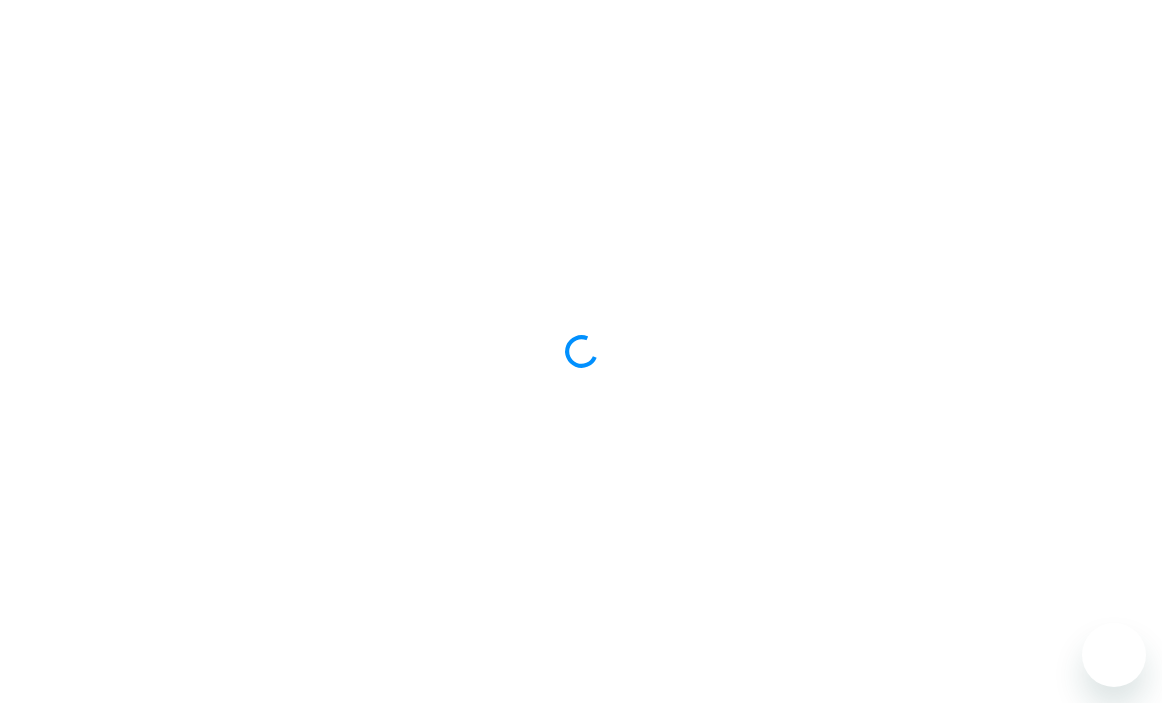 scroll, scrollTop: 0, scrollLeft: 0, axis: both 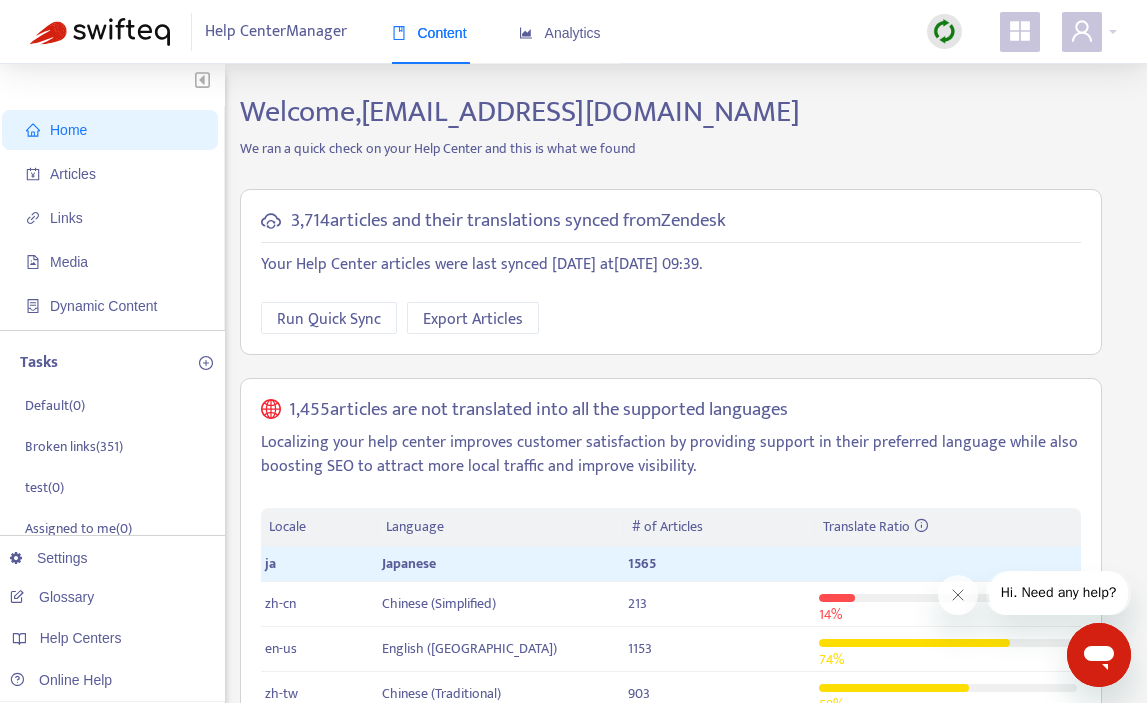 click 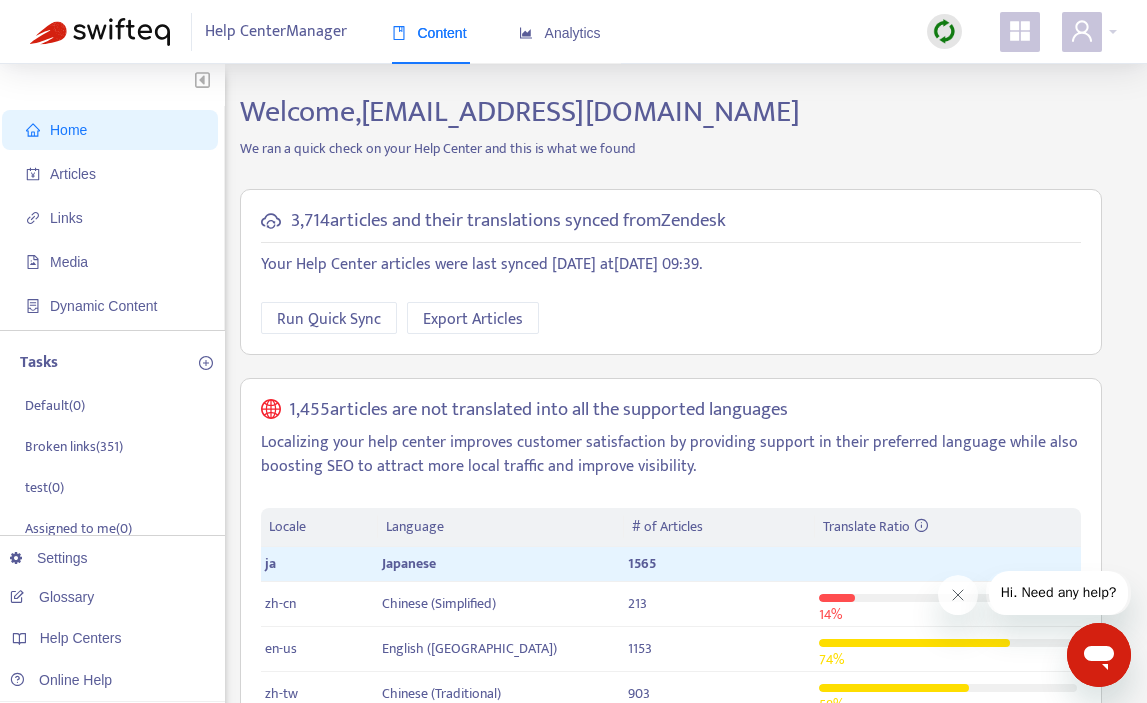click at bounding box center [944, 31] 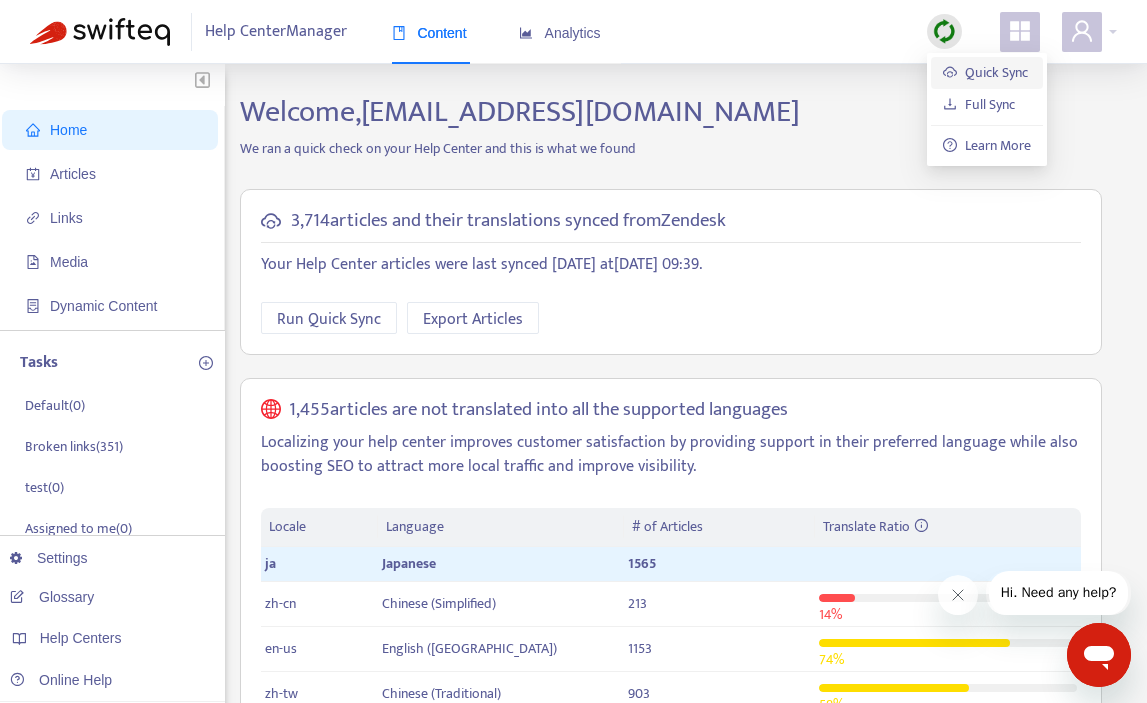 click on "Quick Sync" at bounding box center [985, 72] 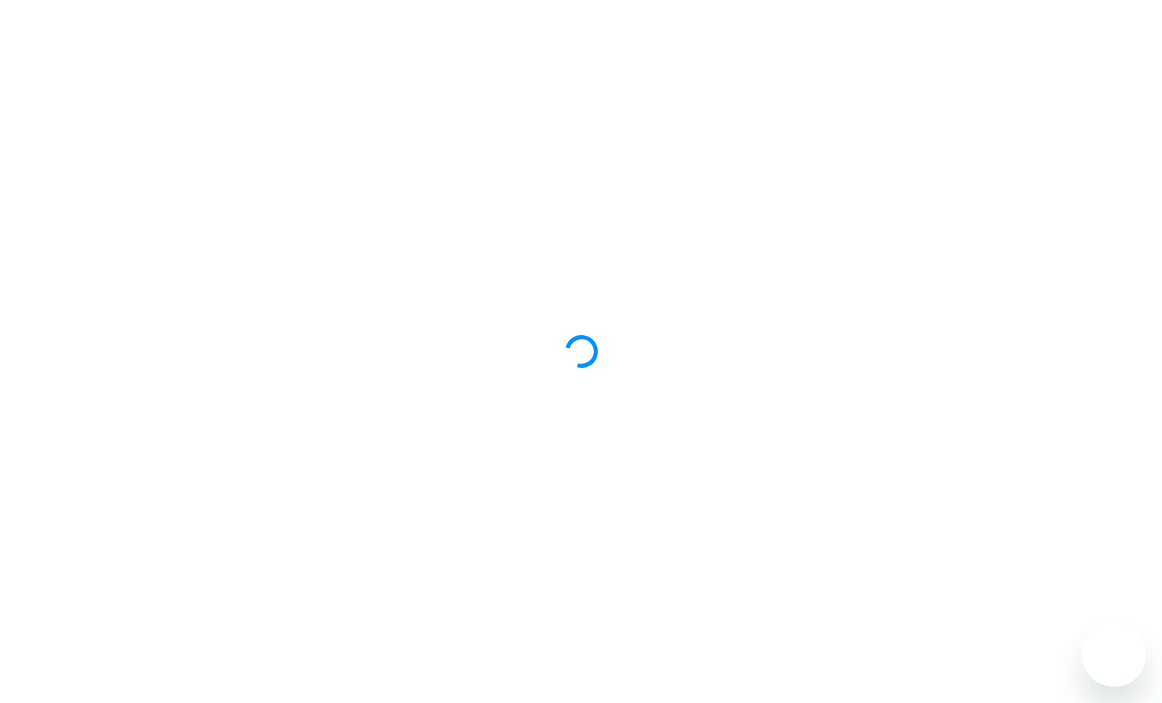 scroll, scrollTop: 0, scrollLeft: 0, axis: both 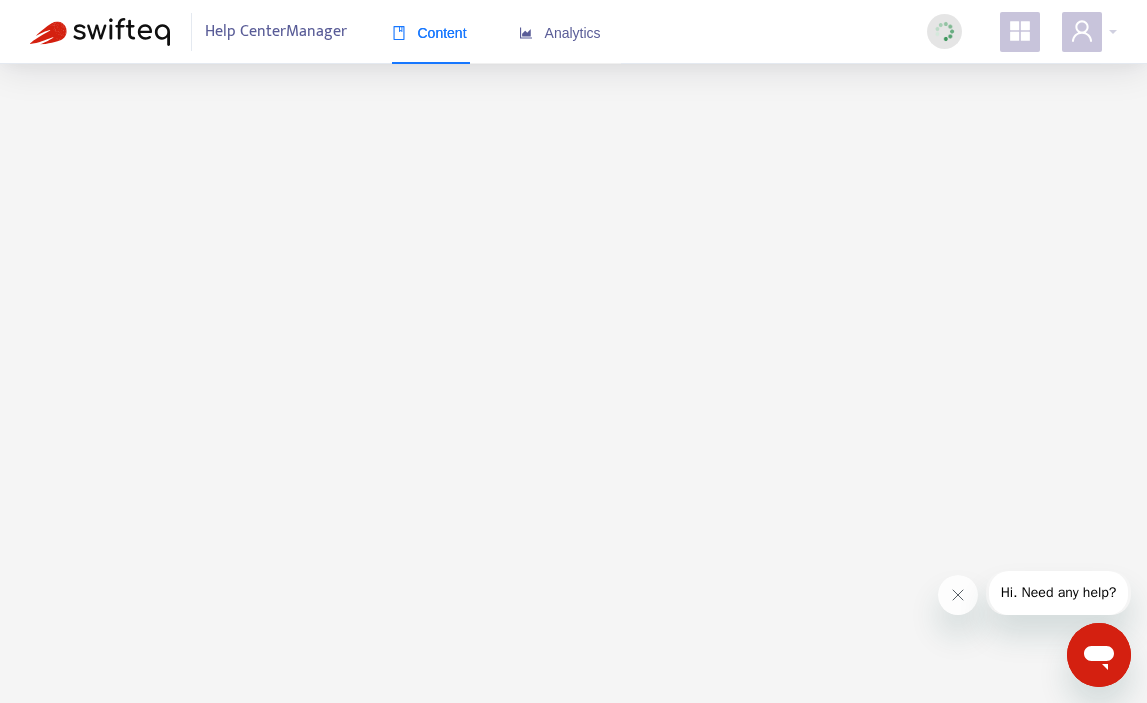 click at bounding box center (18, 781) 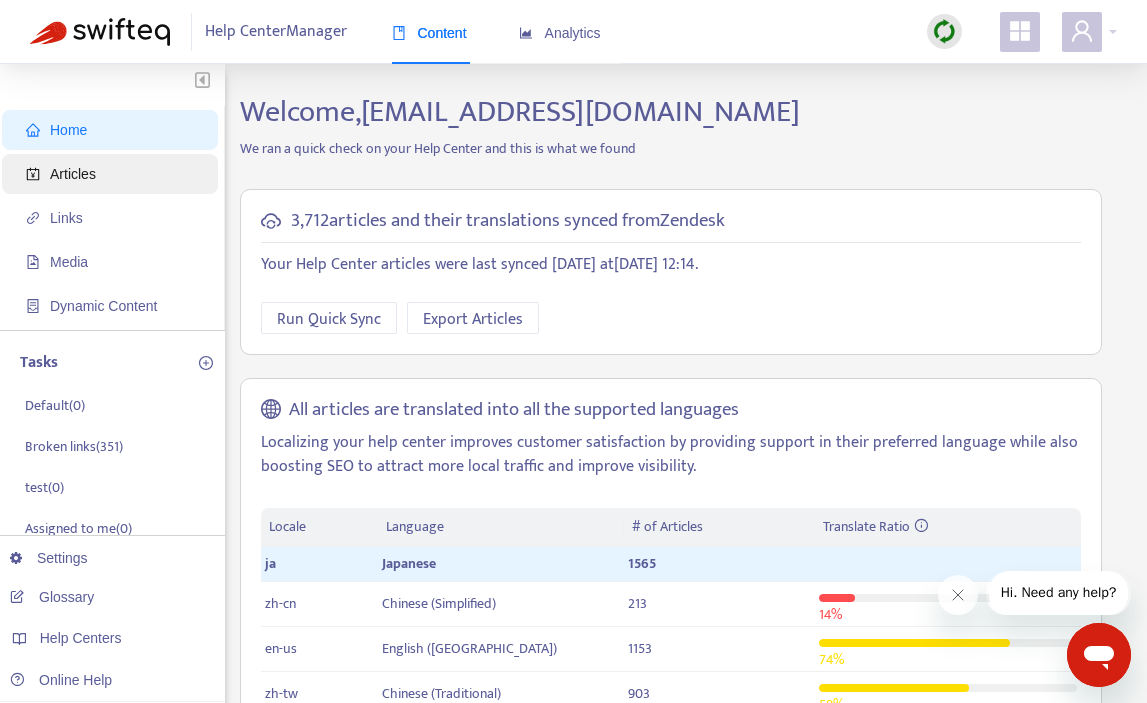 click 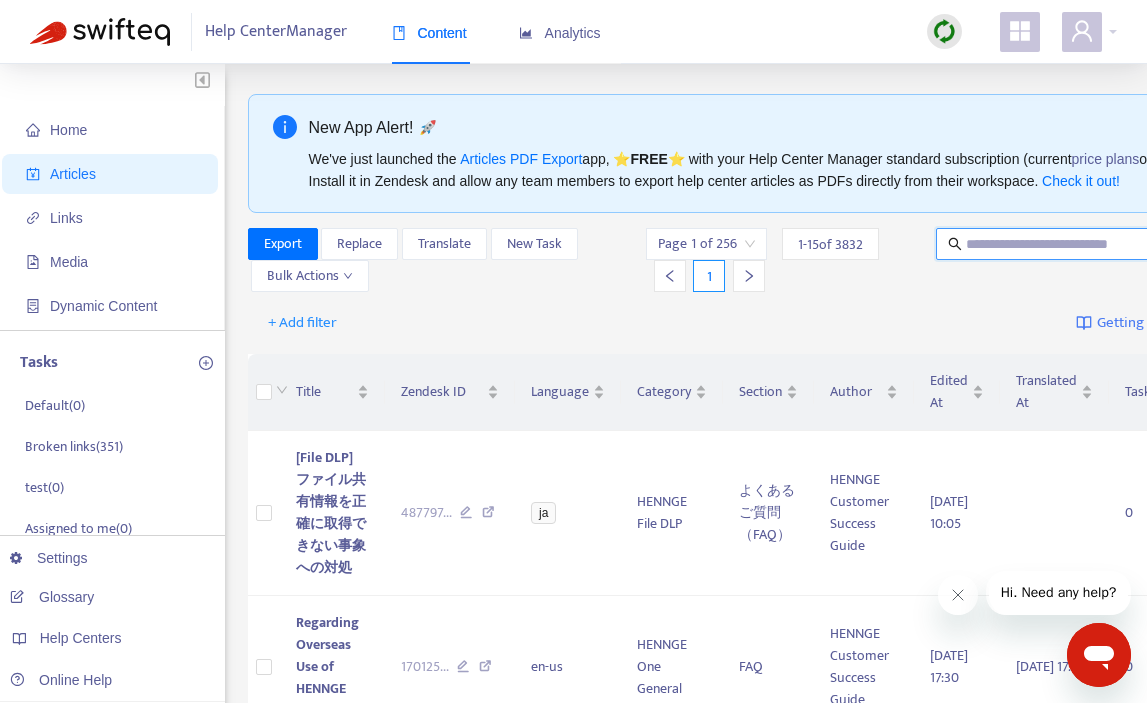 click at bounding box center (1062, 244) 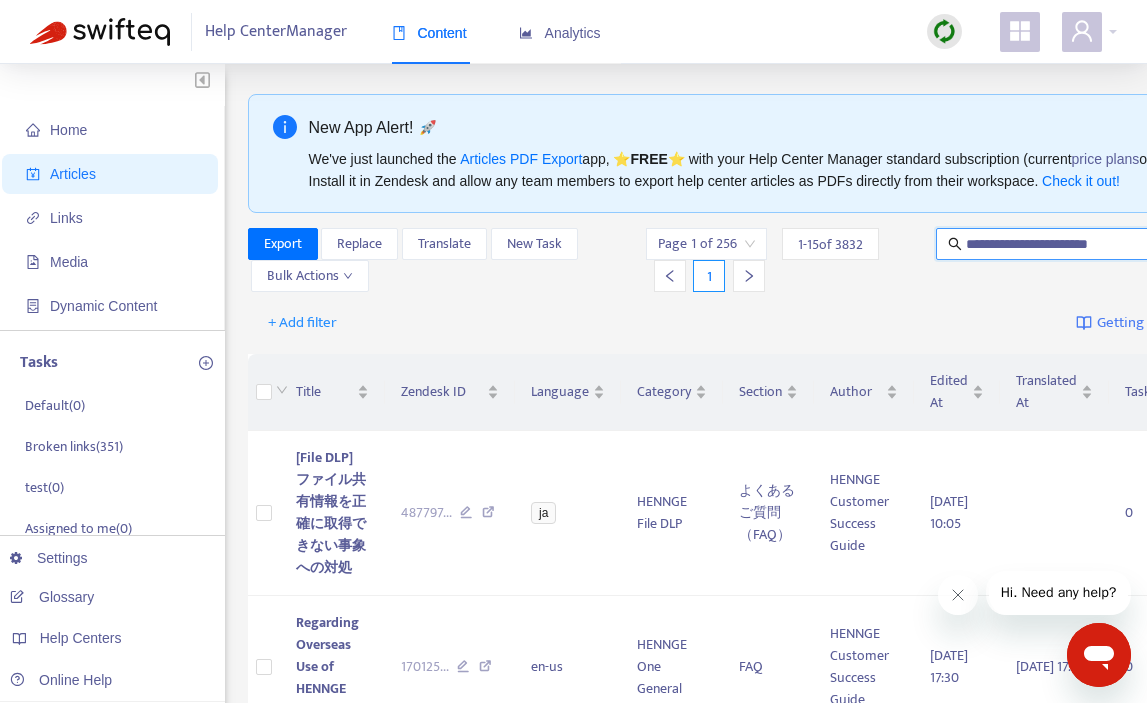 scroll, scrollTop: 0, scrollLeft: 8, axis: horizontal 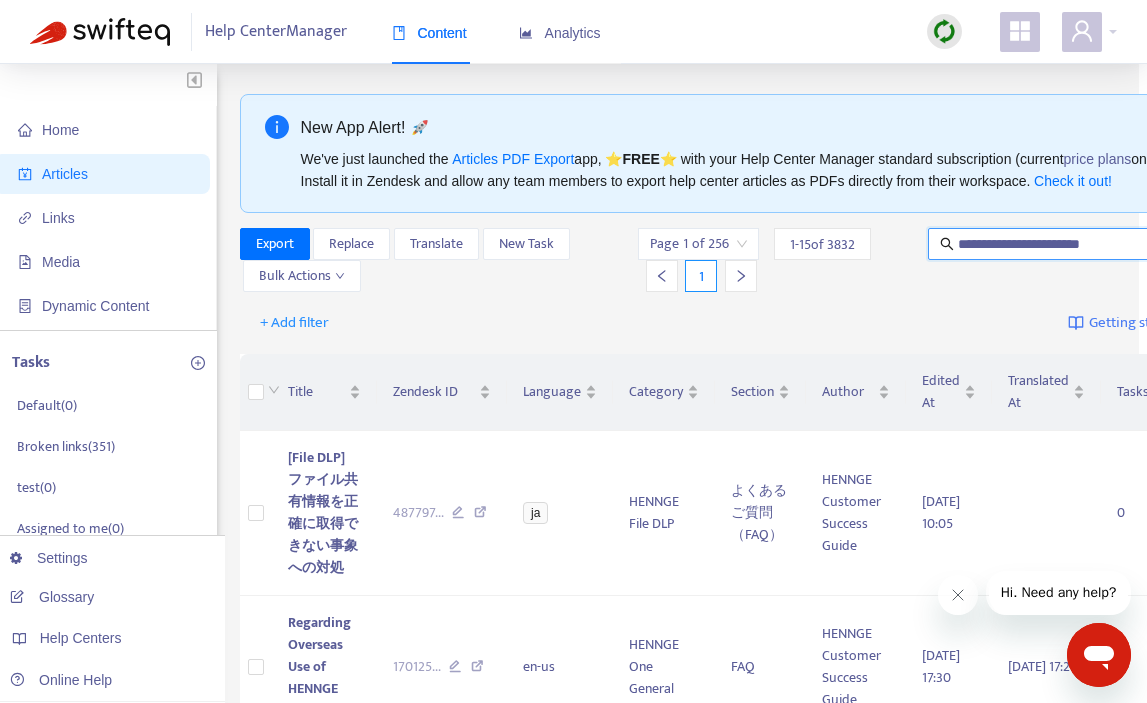 type on "**********" 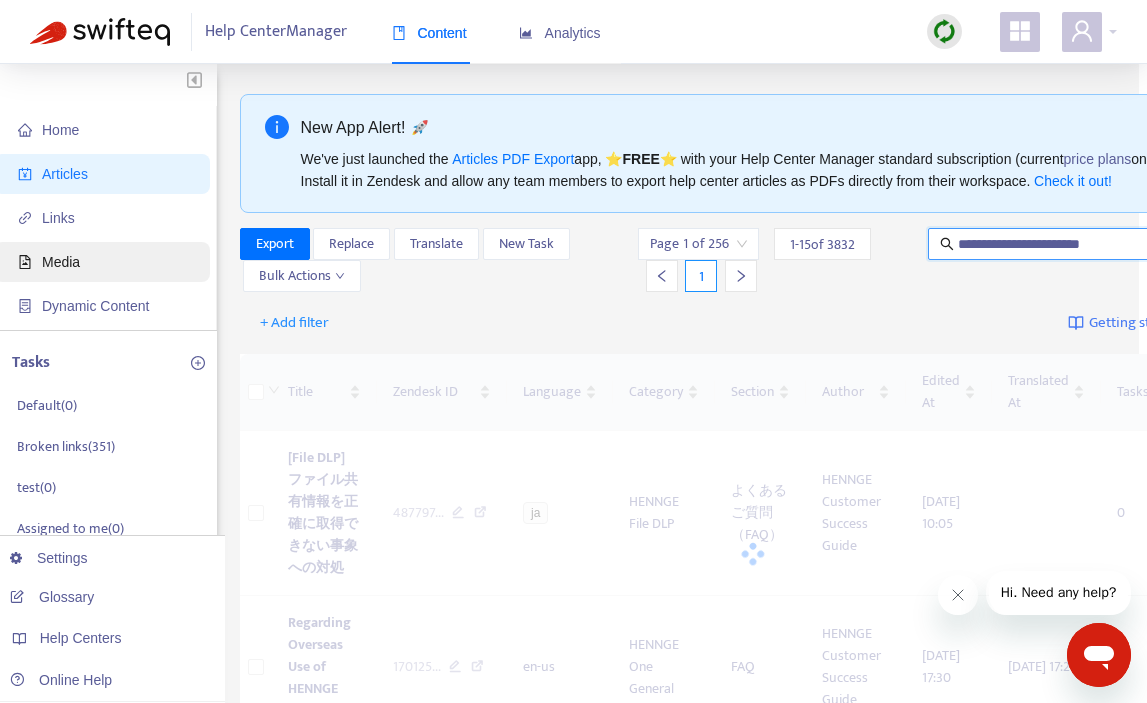 scroll, scrollTop: 0, scrollLeft: 0, axis: both 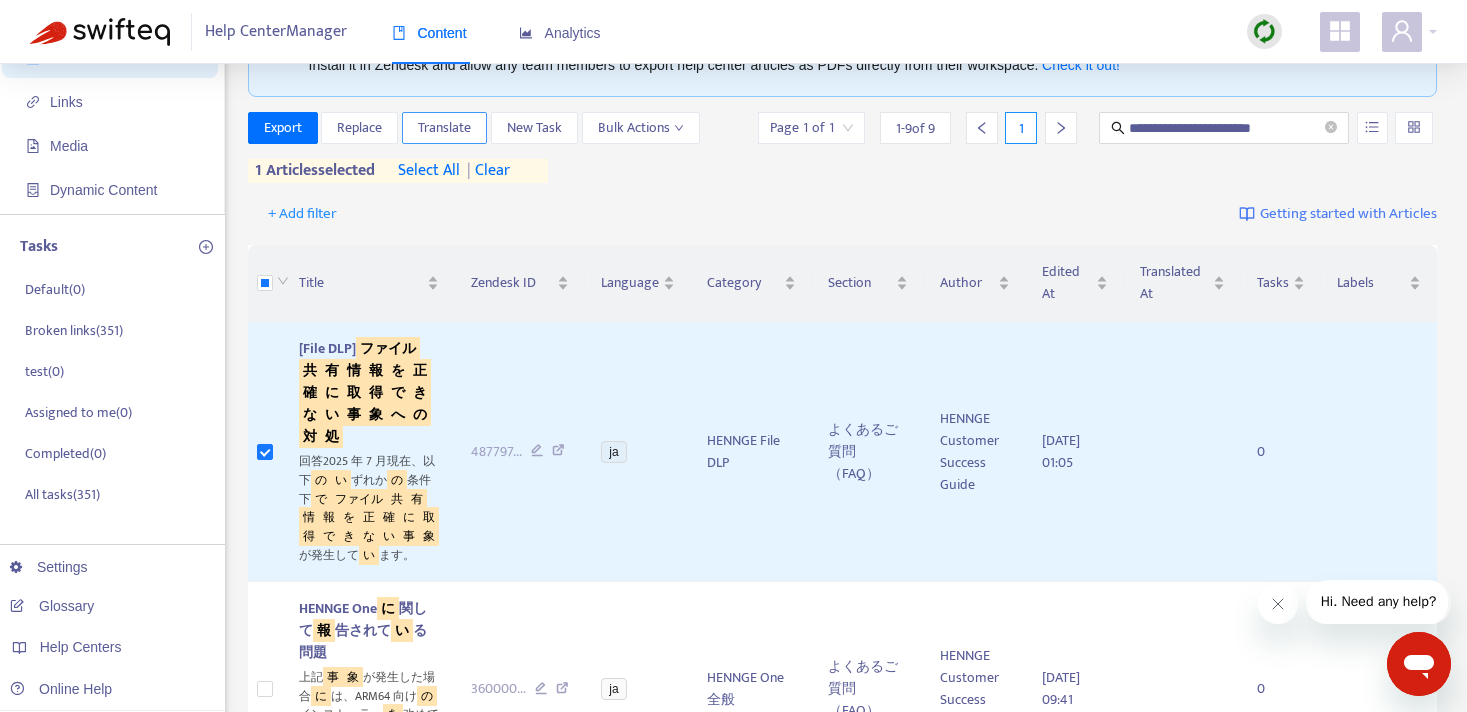 click on "Translate" at bounding box center [444, 128] 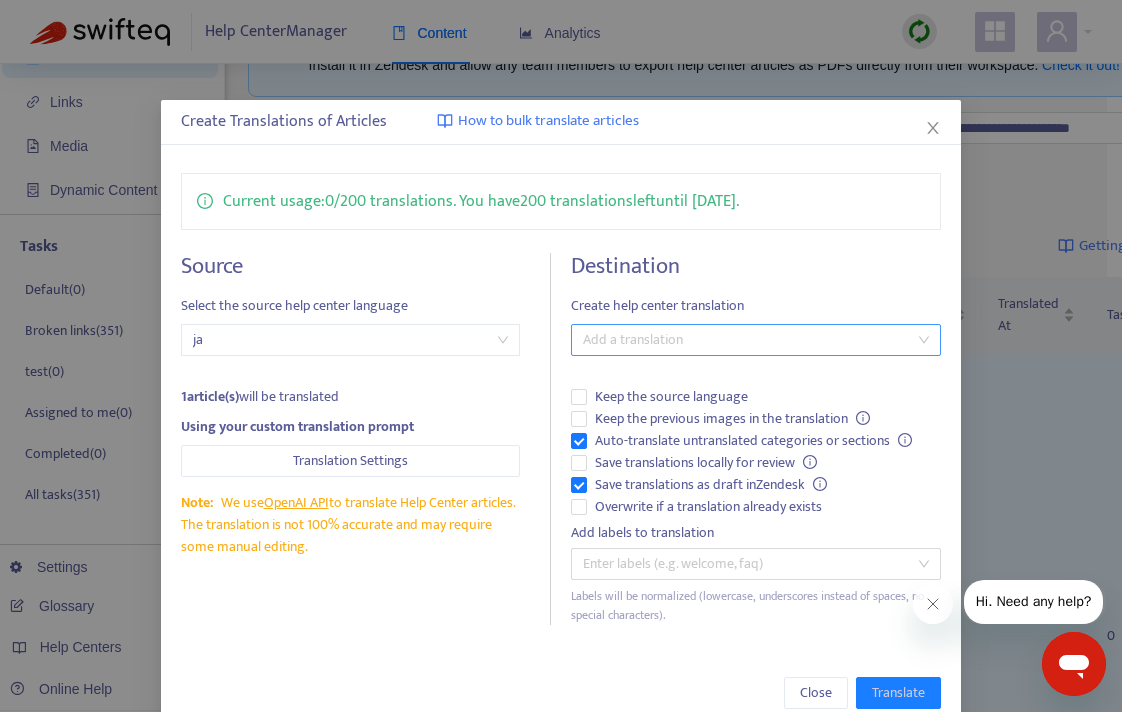 click at bounding box center [746, 340] 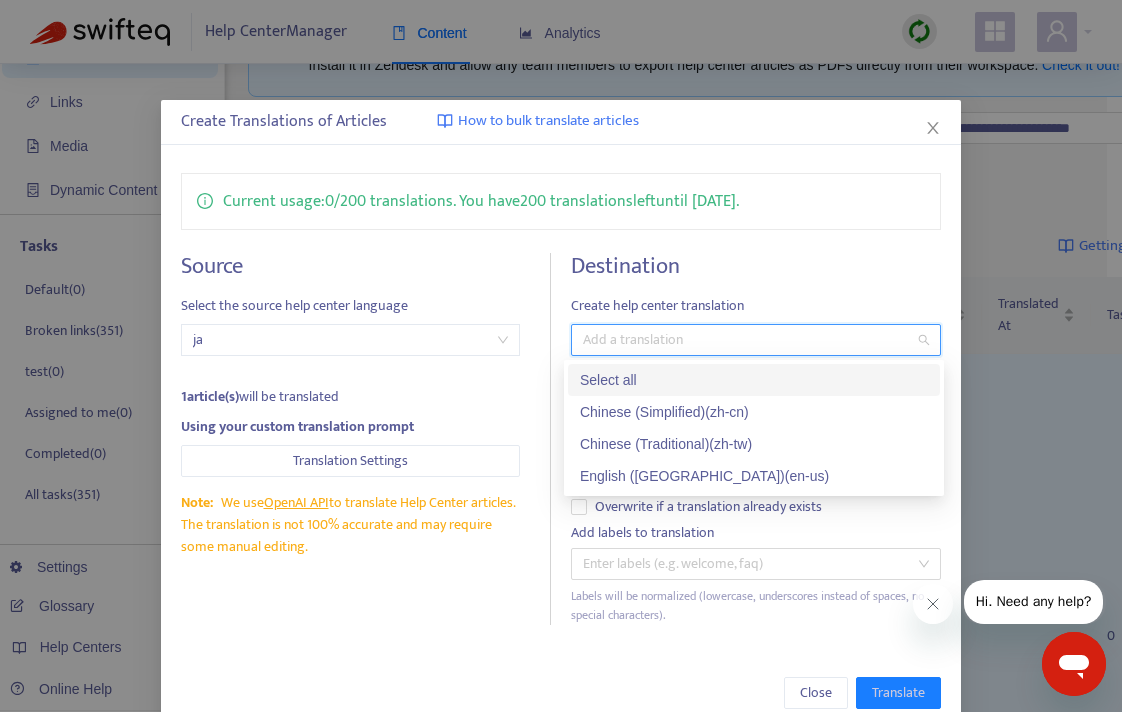 click on "Select all" at bounding box center [754, 380] 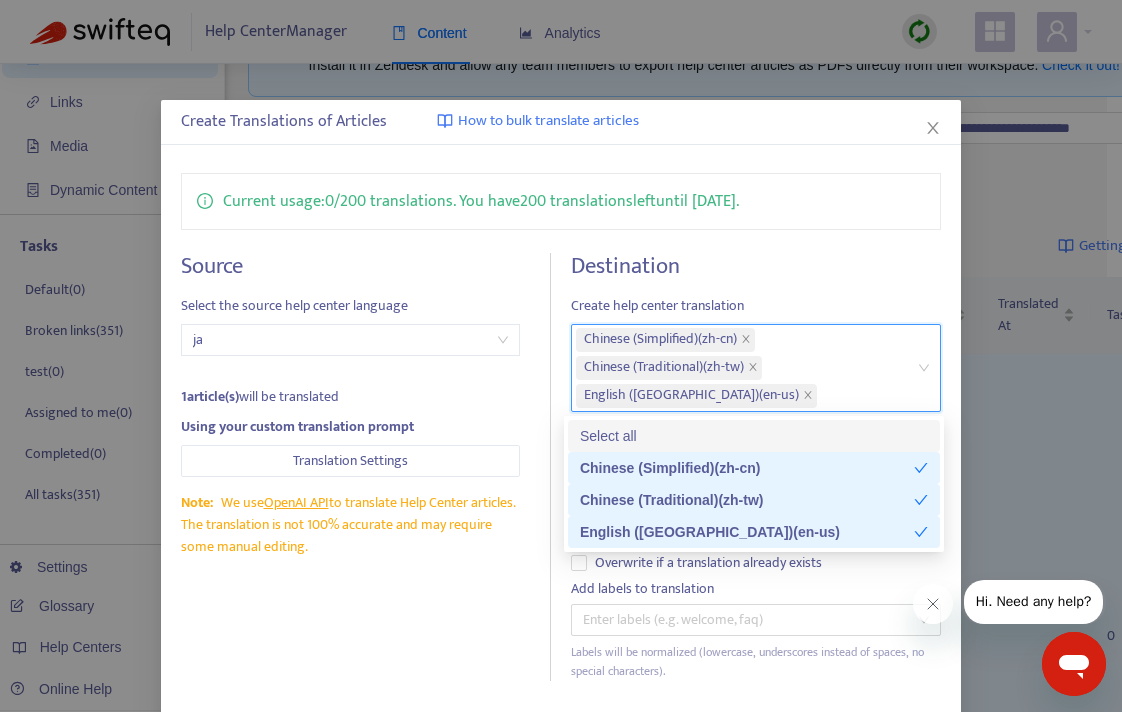 click on "Destination" at bounding box center (756, 266) 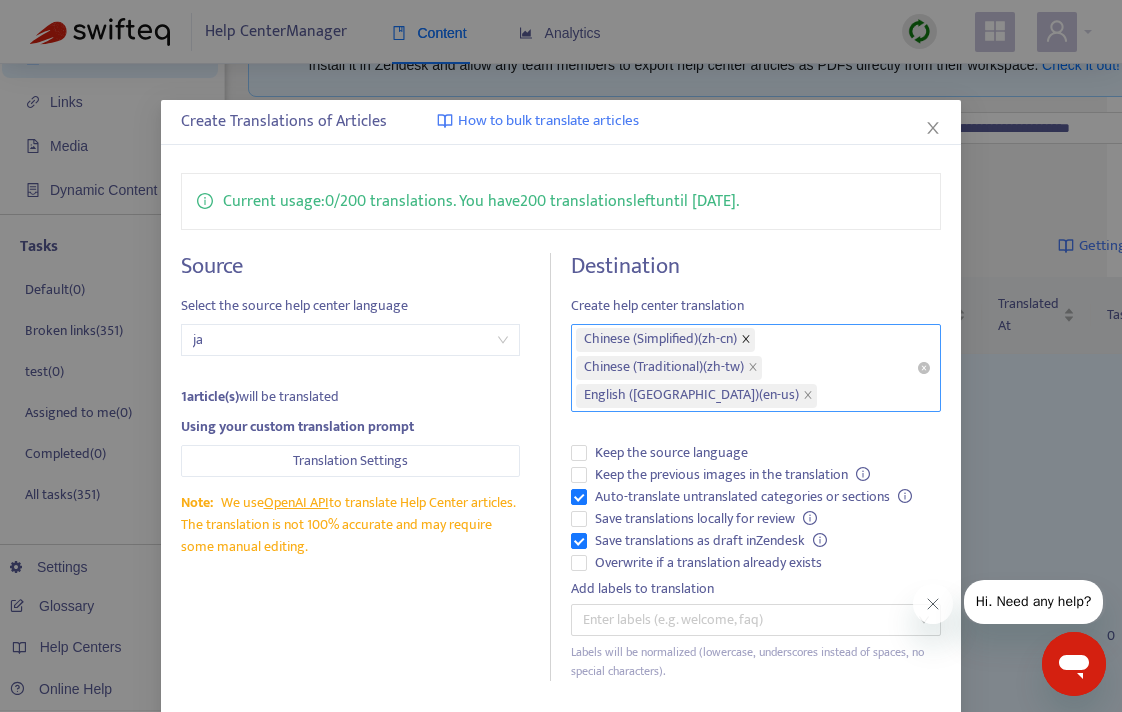 click 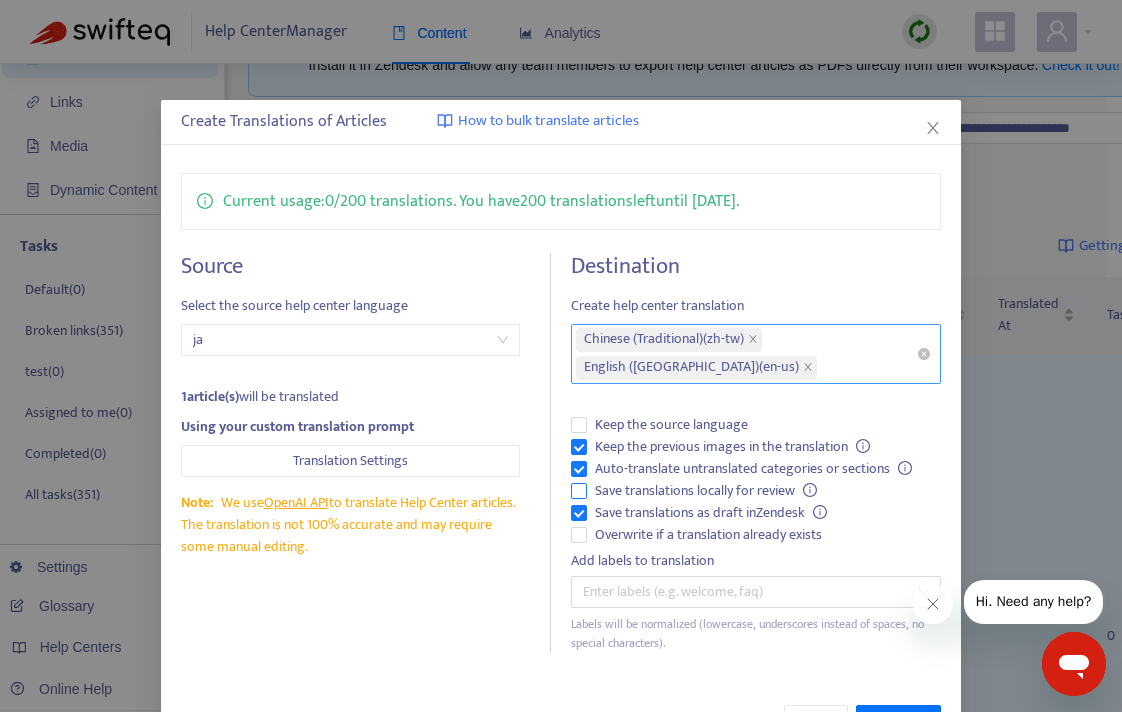 click on "Save translations locally for review" at bounding box center [706, 491] 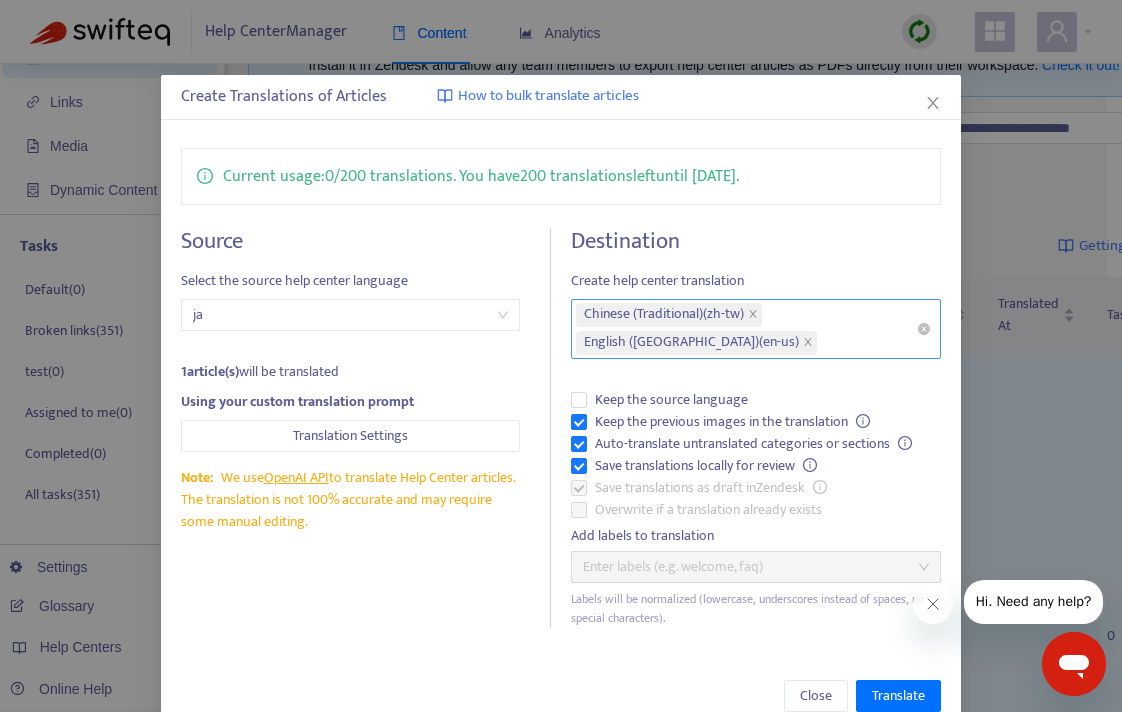 scroll, scrollTop: 69, scrollLeft: 0, axis: vertical 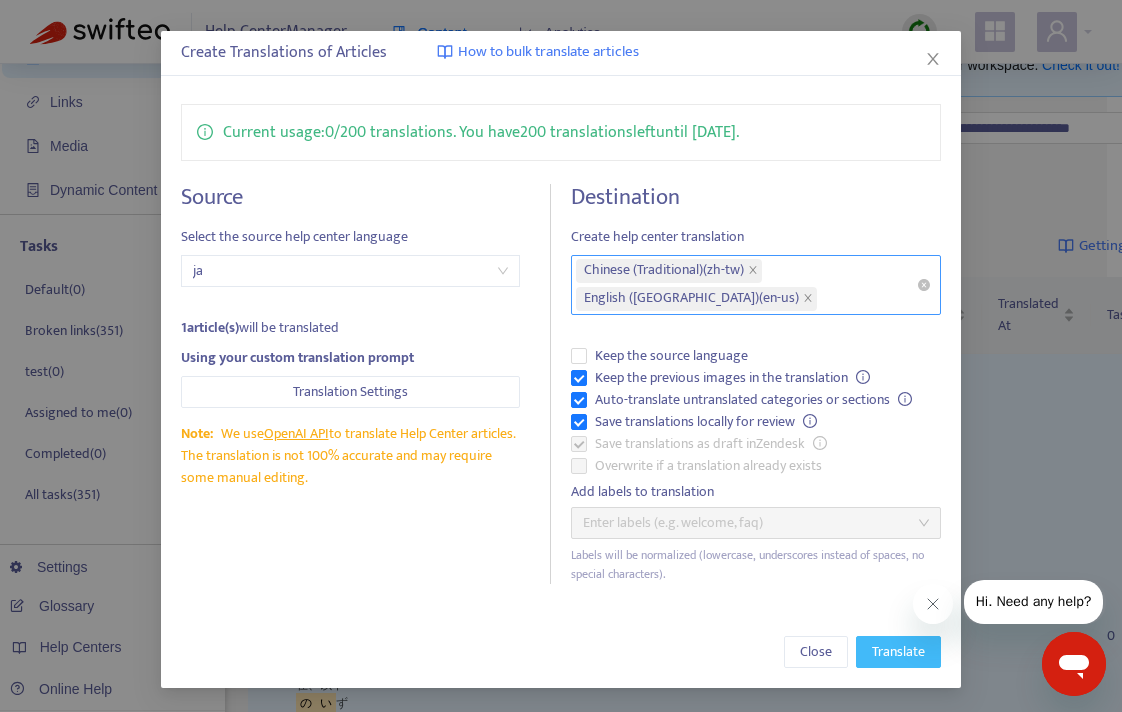 click on "Translate" at bounding box center [898, 652] 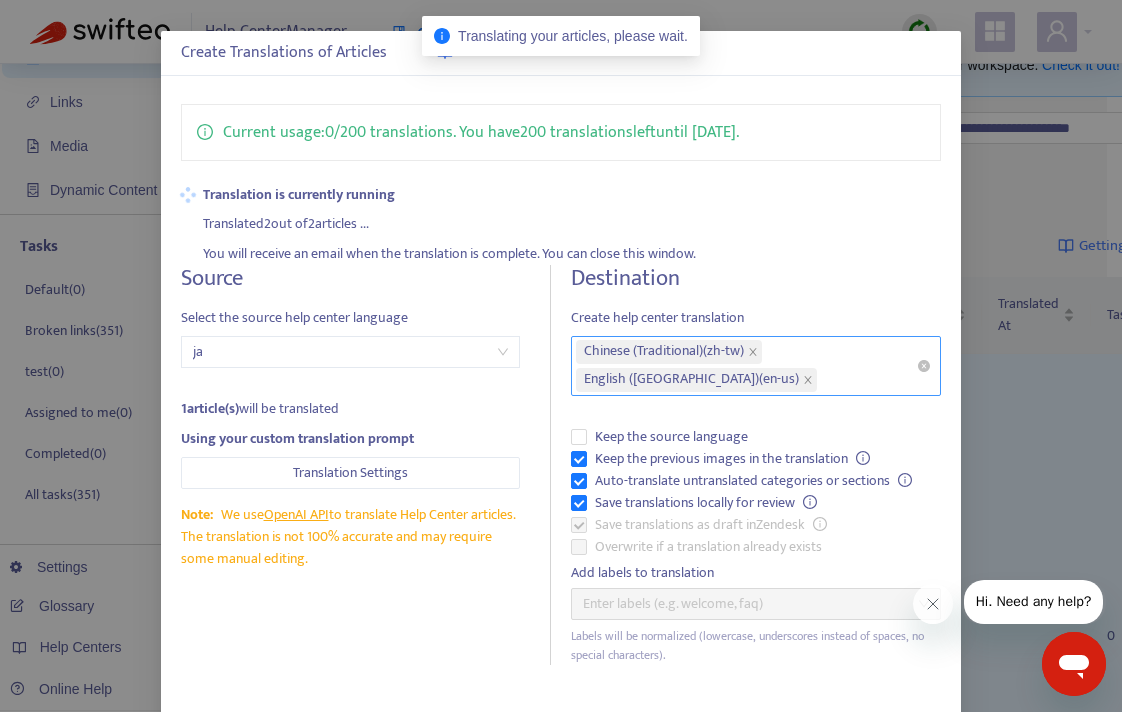type 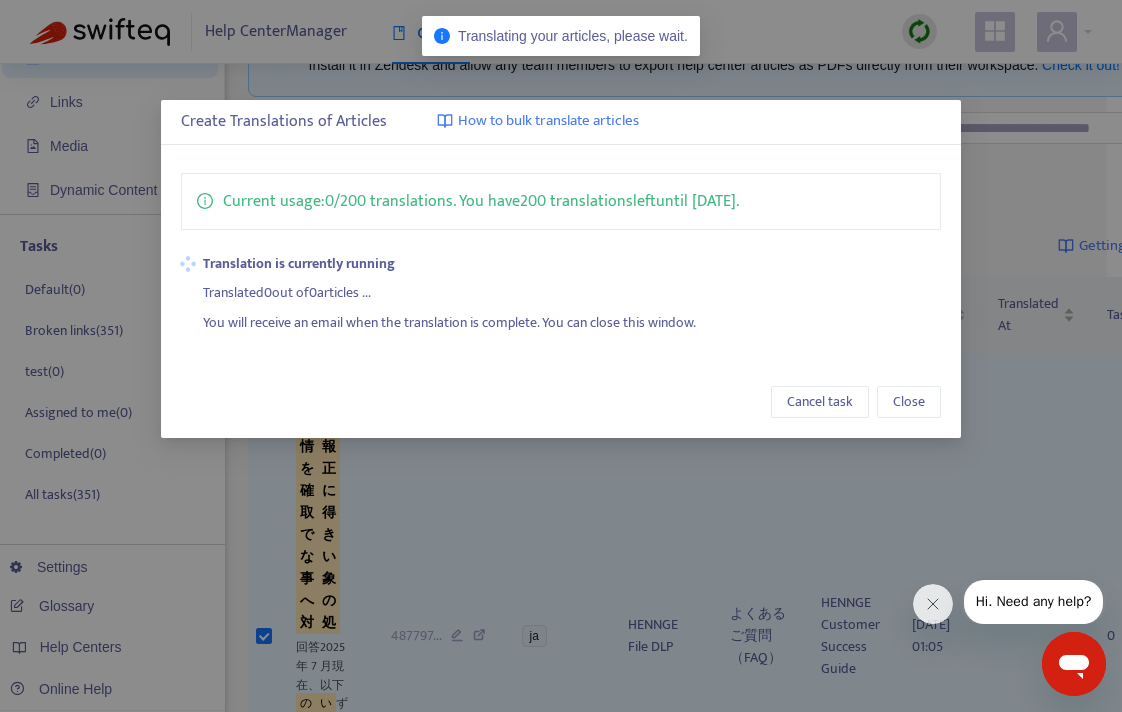 scroll, scrollTop: 0, scrollLeft: 0, axis: both 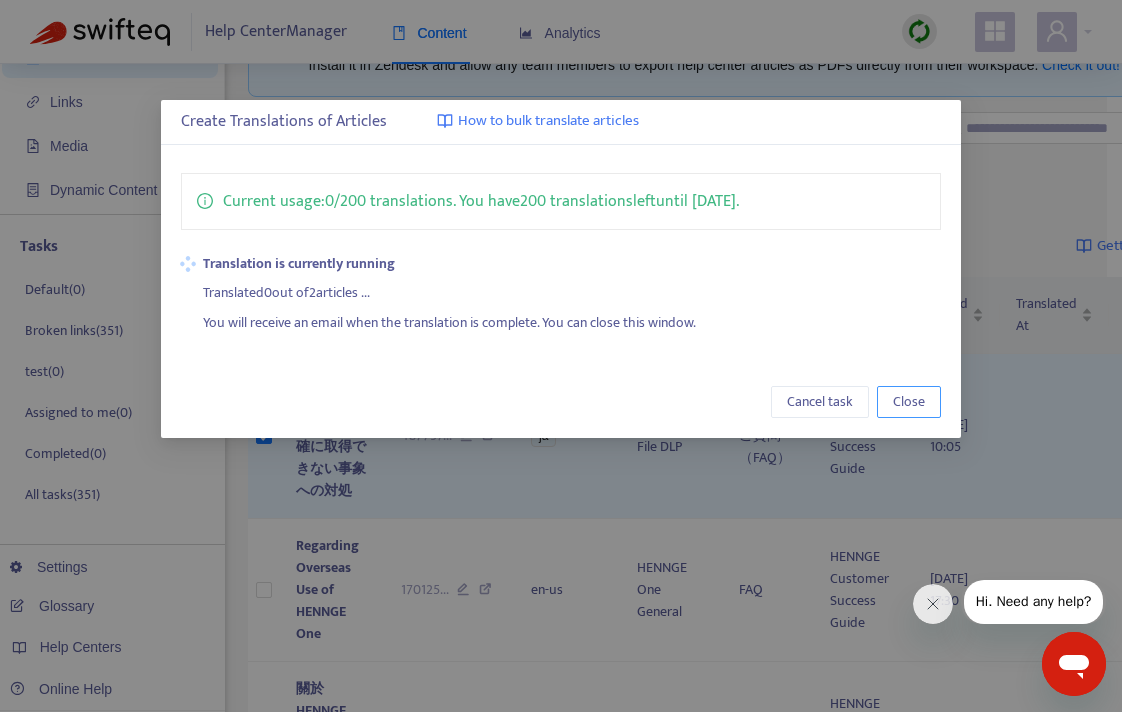 click on "Close" at bounding box center (909, 402) 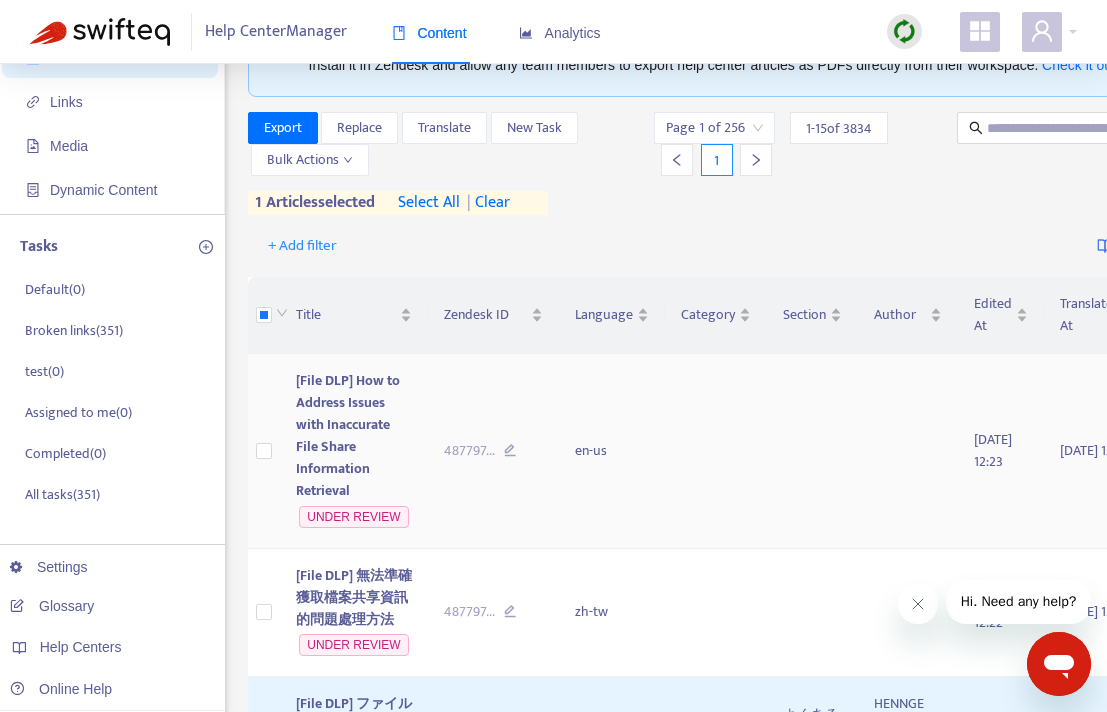 click on "[File DLP] How to Address Issues with Inaccurate File Share Information Retrieval" at bounding box center (348, 435) 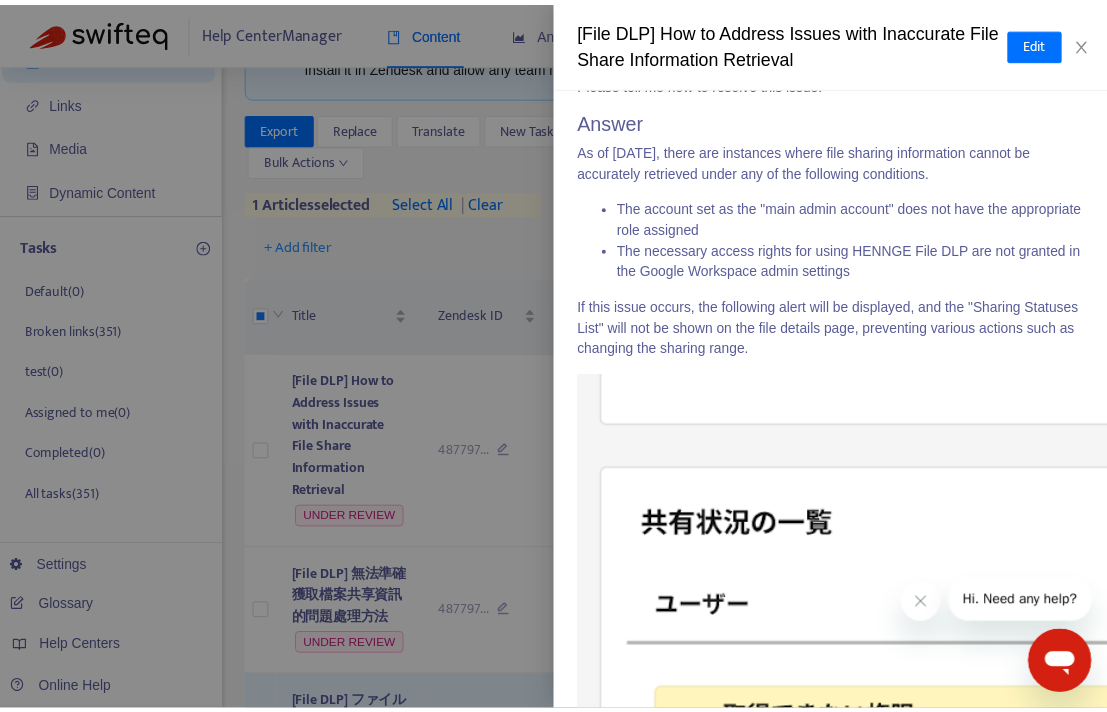 scroll, scrollTop: 768, scrollLeft: 0, axis: vertical 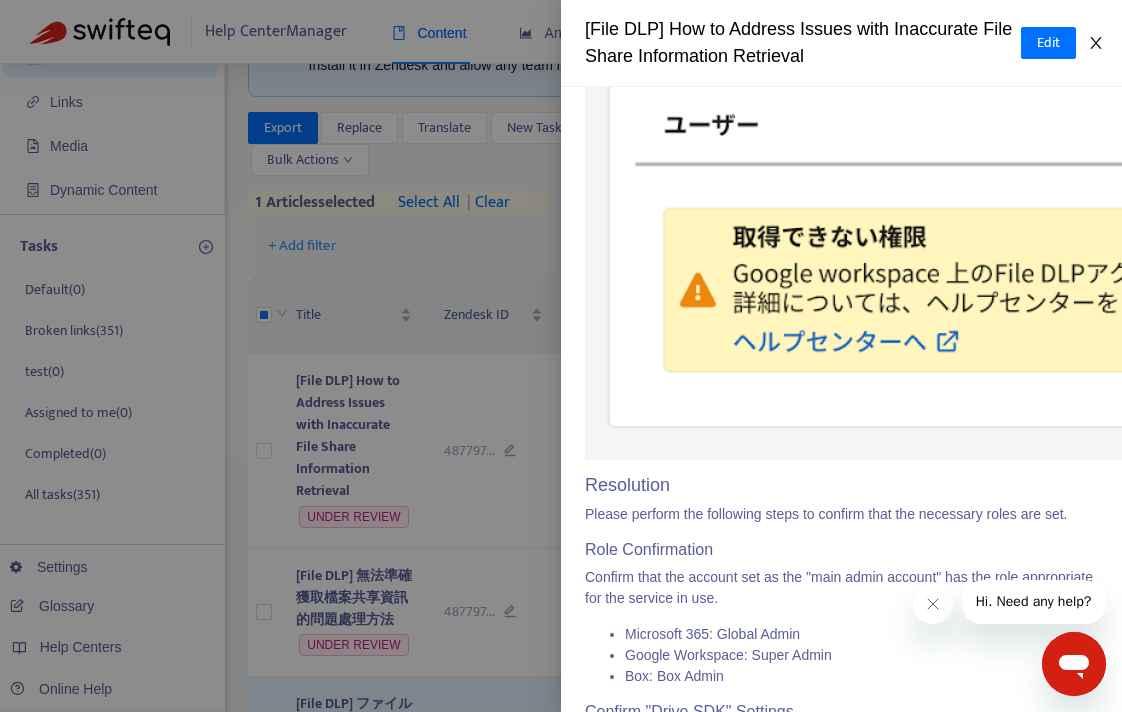 click 